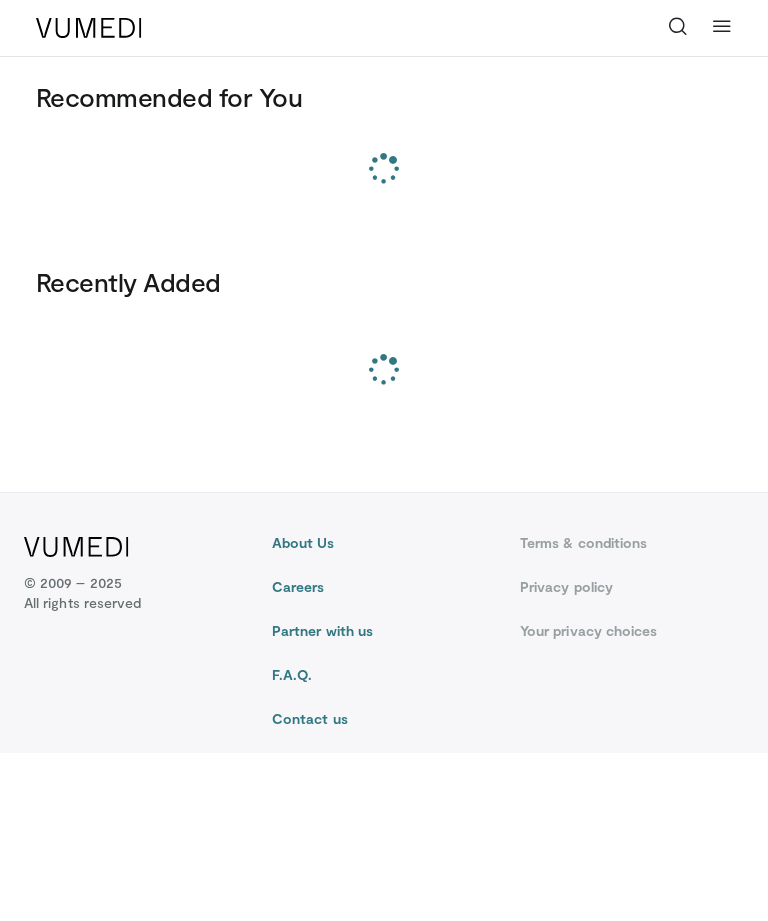 scroll, scrollTop: 0, scrollLeft: 0, axis: both 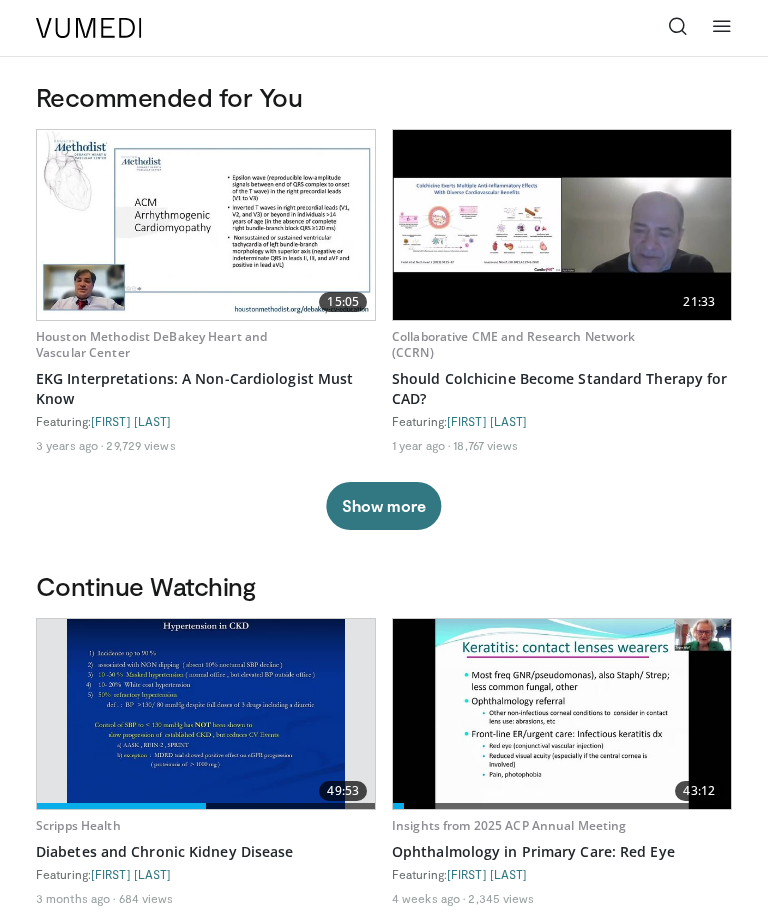 click on "Specialties
Adult & Family Medicine
Allergy, Asthma, Immunology
Anesthesiology
Cardiology
Dental
Dermatology
Endocrinology
Gastroenterology & Hepatology
General Surgery
Hematology & Oncology
Infectious Disease
Nephrology
Neurology
Neurosurgery
Obstetrics & Gynecology
Ophthalmology
Oral Maxillofacial
Orthopaedics
Otolaryngology
Pediatrics
Plastic Surgery
Podiatry
Psychiatry
Pulmonology
Radiation Oncology
Radiology
Rheumatology
Urology" at bounding box center (384, 1788) 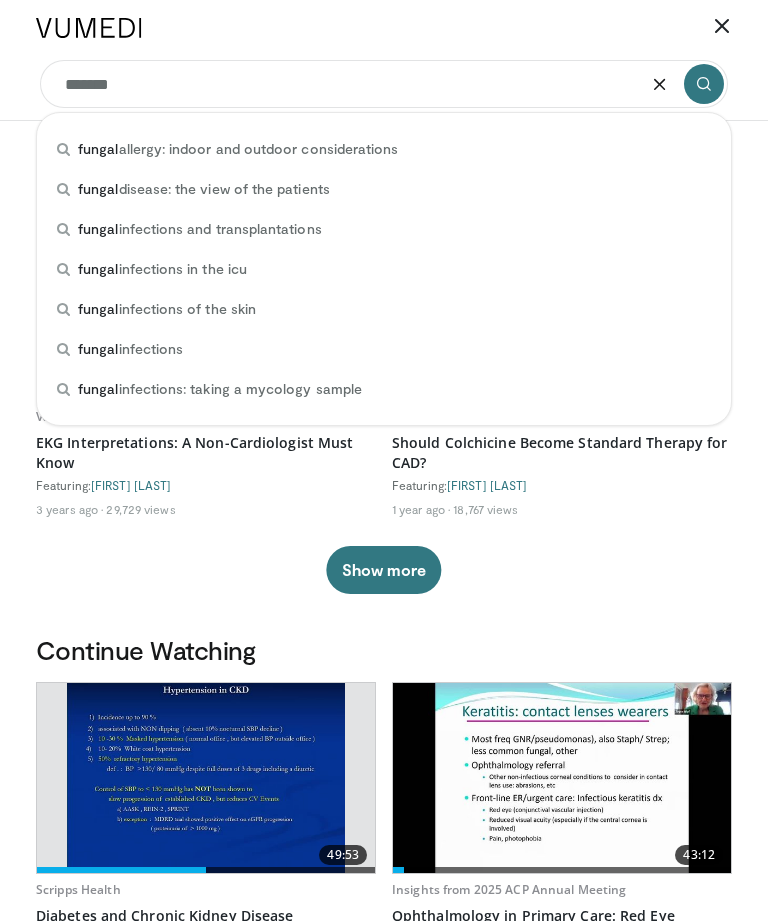 click on "fungal  infections of the skin" at bounding box center [167, 309] 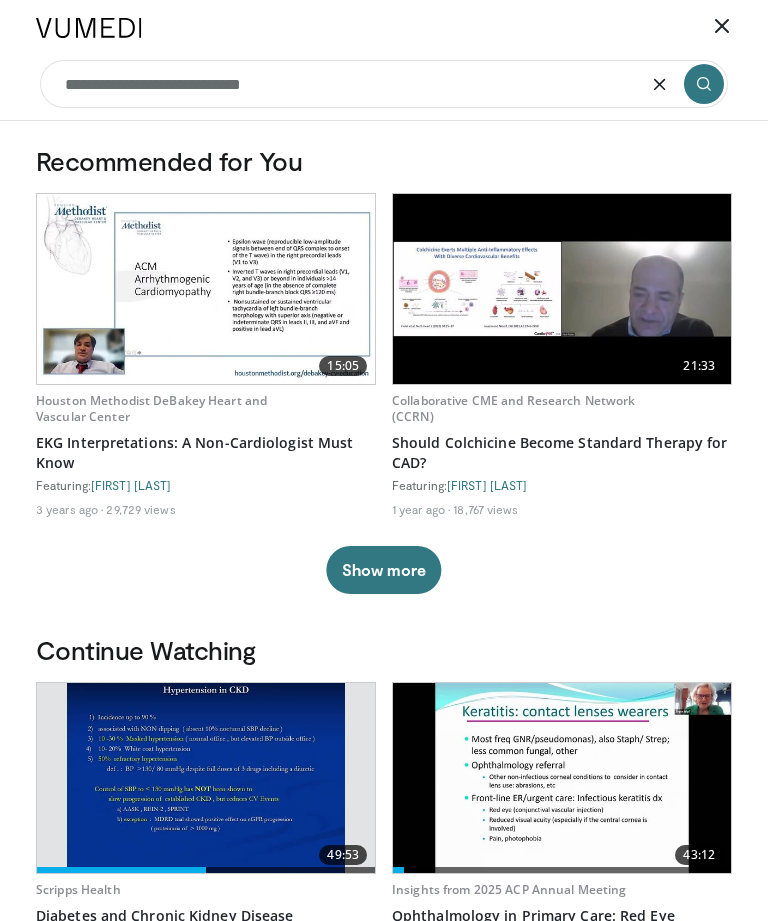 click at bounding box center [704, 84] 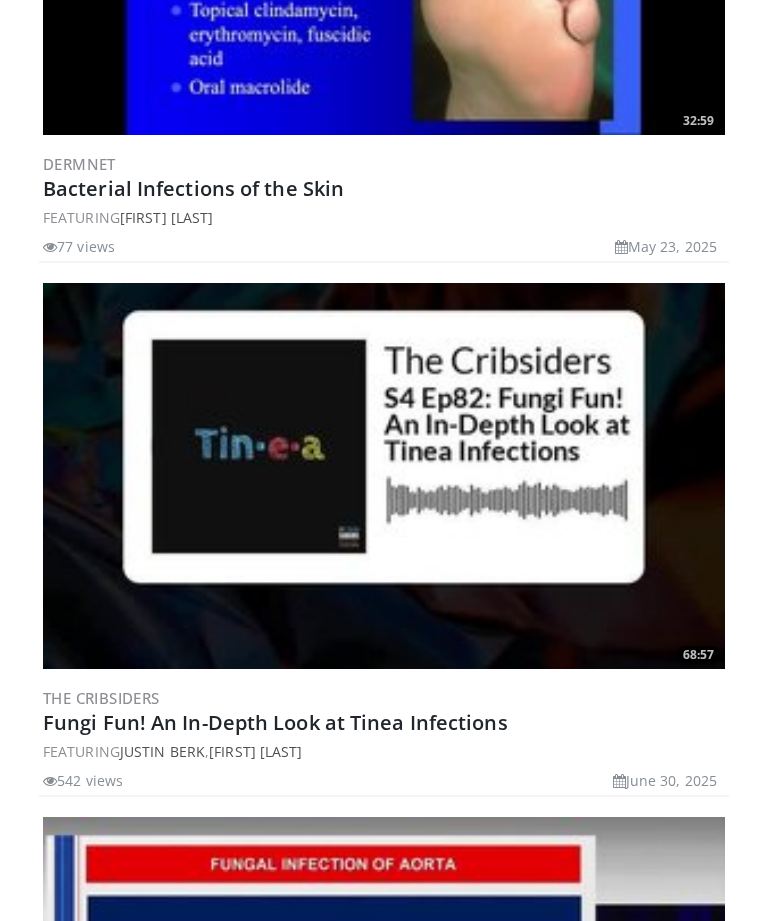 scroll, scrollTop: 4234, scrollLeft: 0, axis: vertical 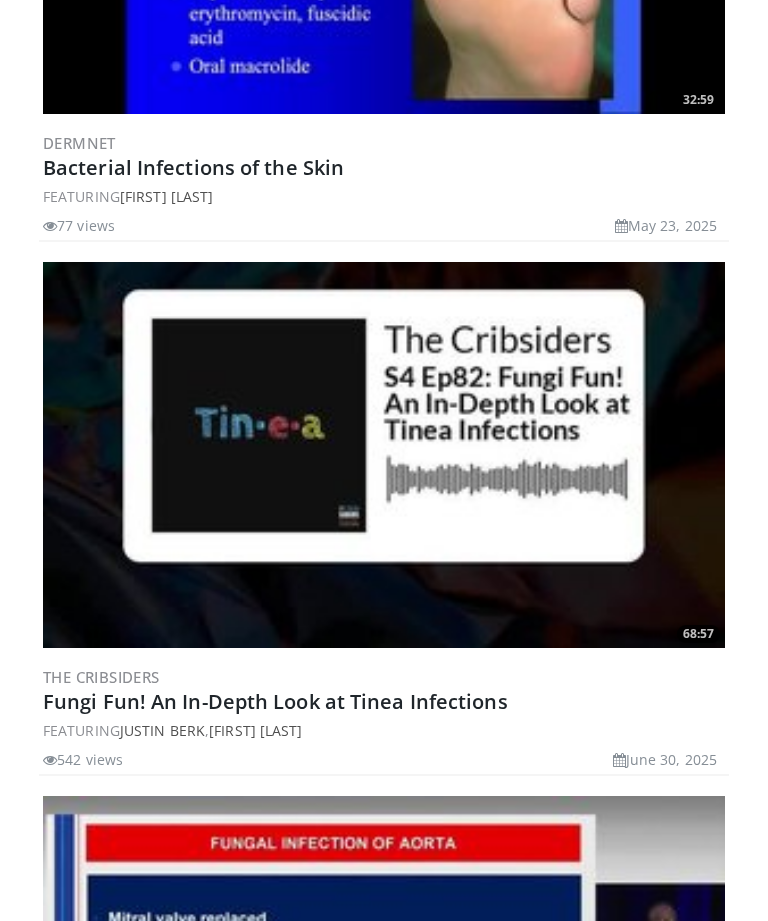 click at bounding box center [384, 455] 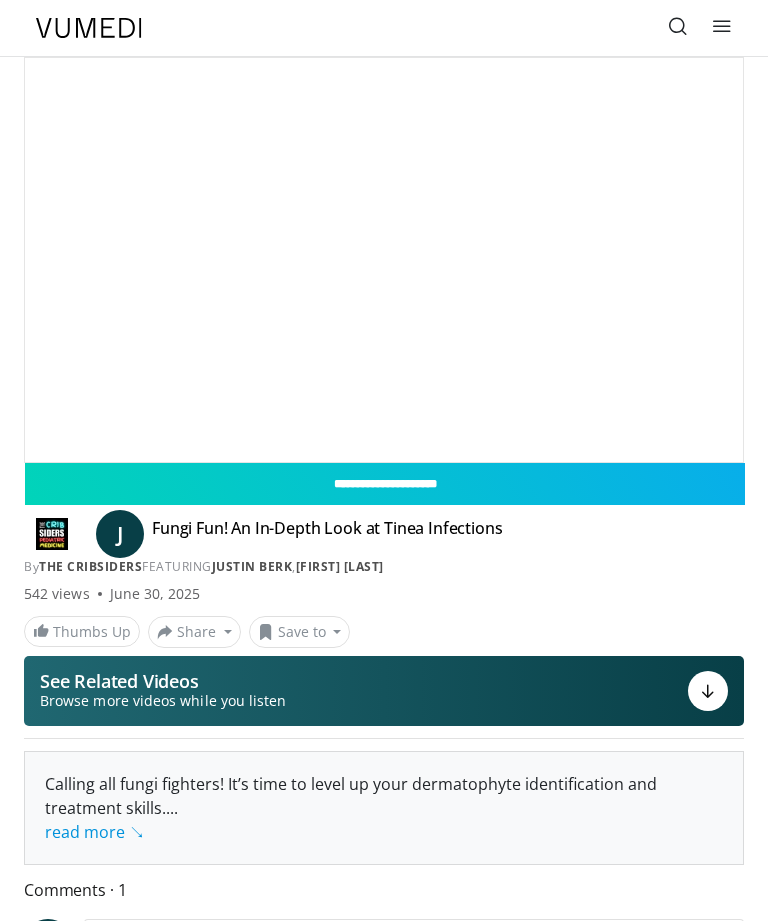 scroll, scrollTop: 0, scrollLeft: 0, axis: both 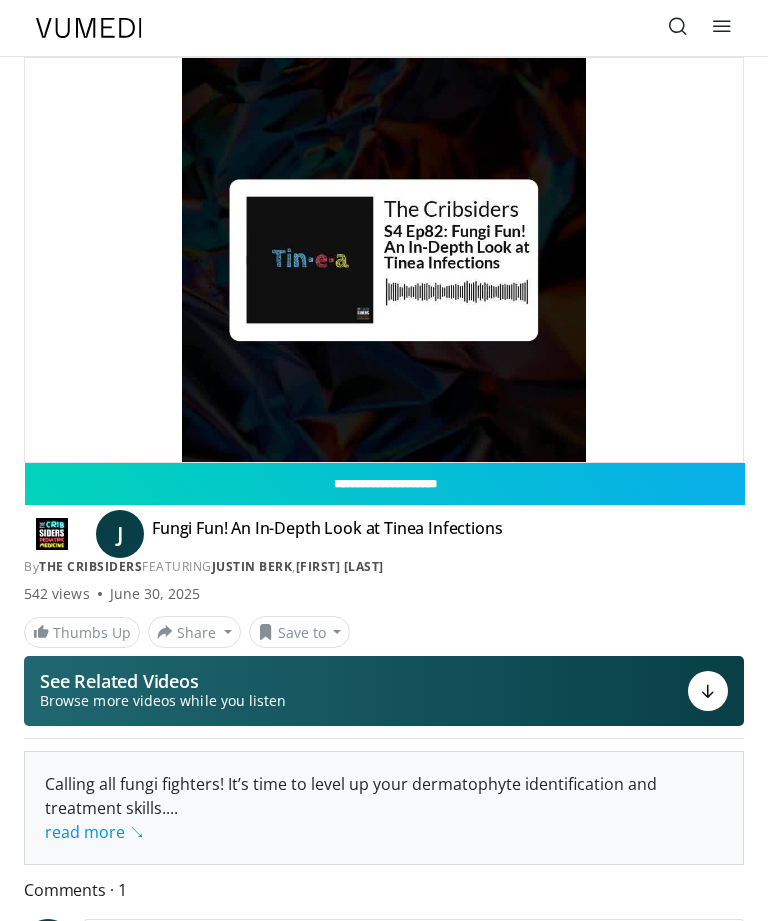 click at bounding box center [579, 260] 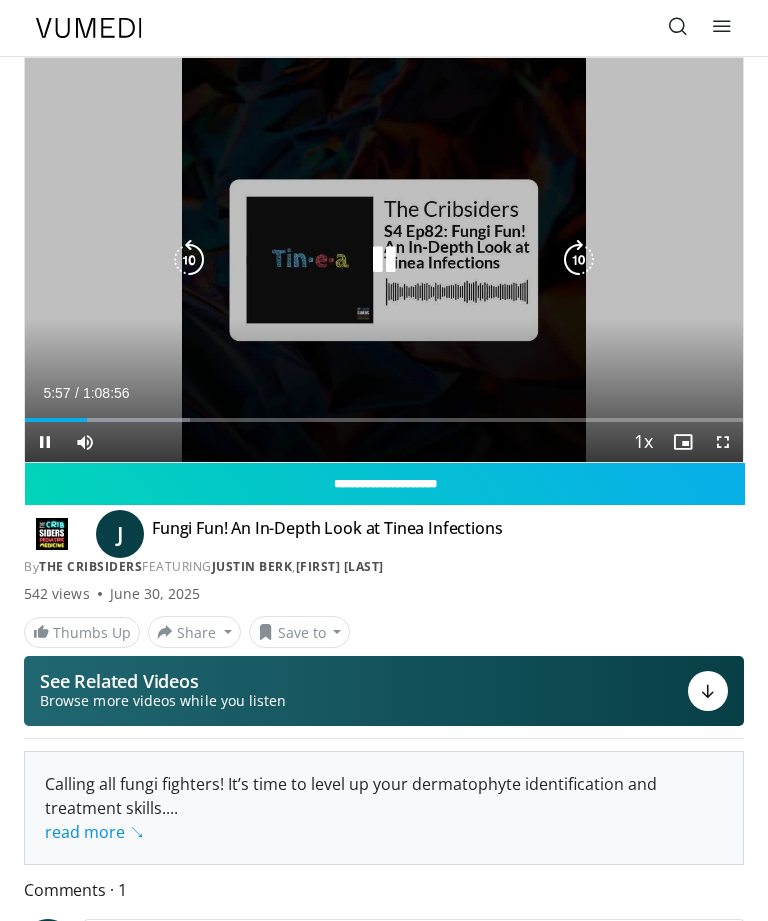 click at bounding box center (579, 260) 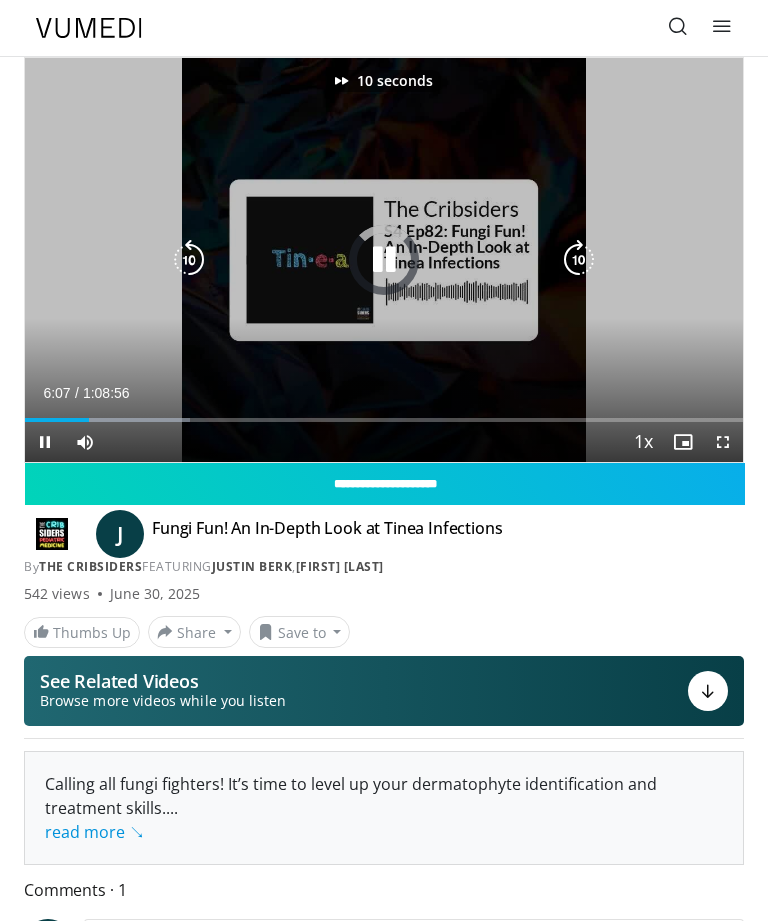 click at bounding box center [579, 260] 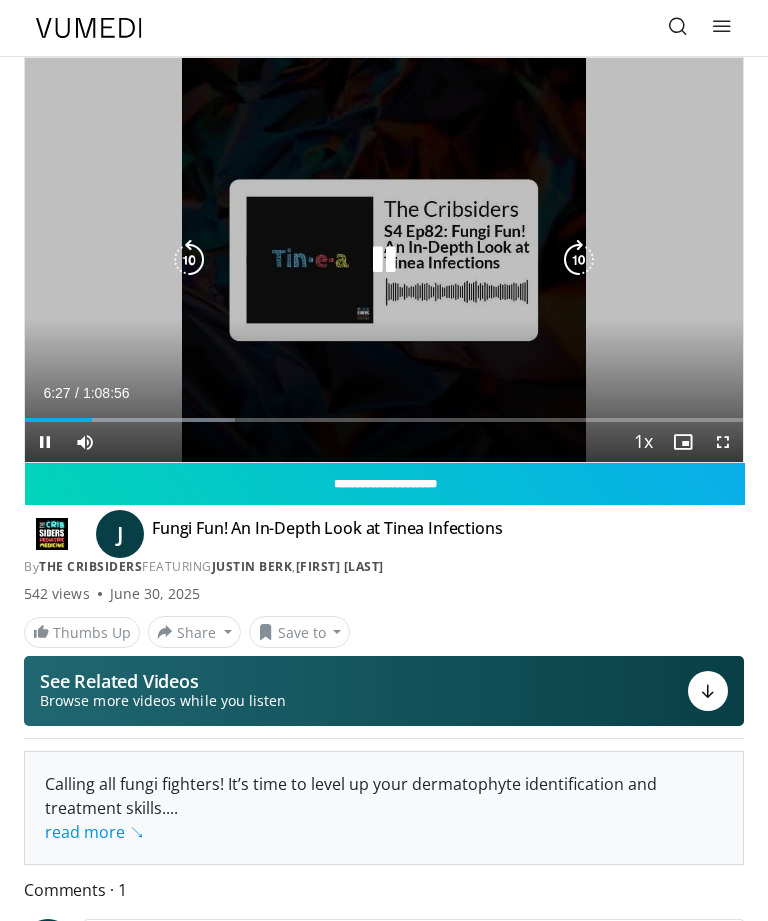 click at bounding box center [89, 28] 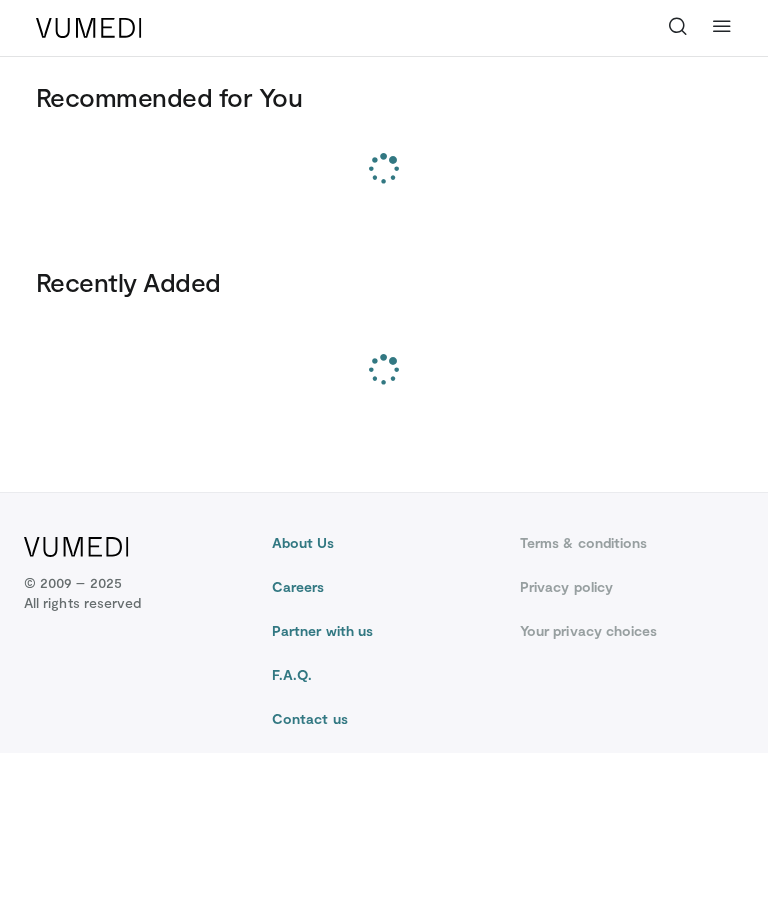 scroll, scrollTop: 0, scrollLeft: 0, axis: both 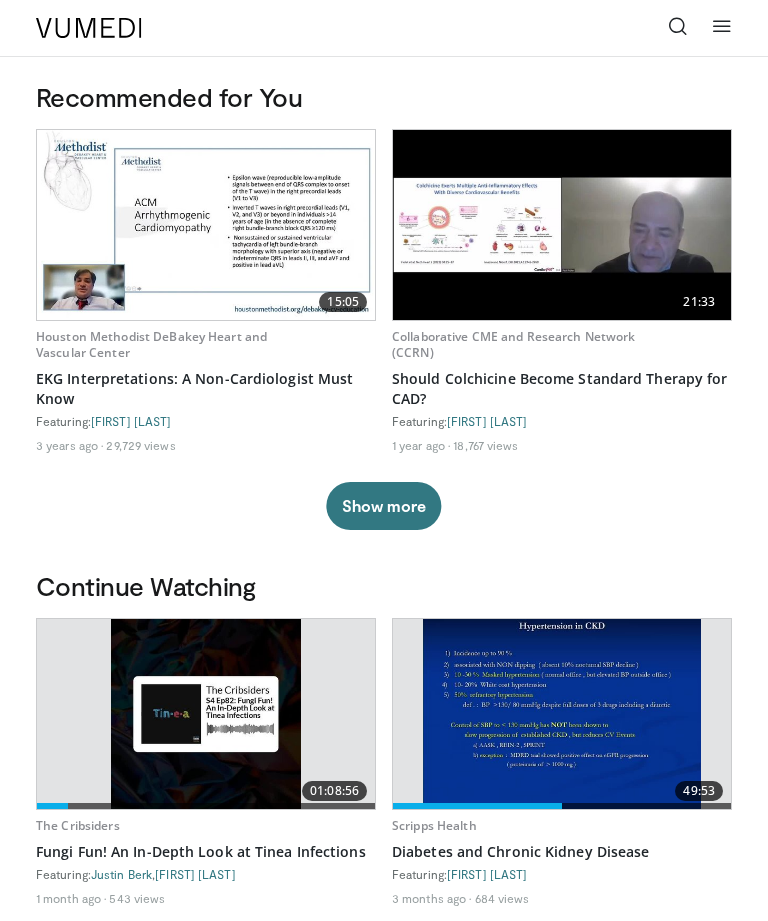 click at bounding box center (678, 26) 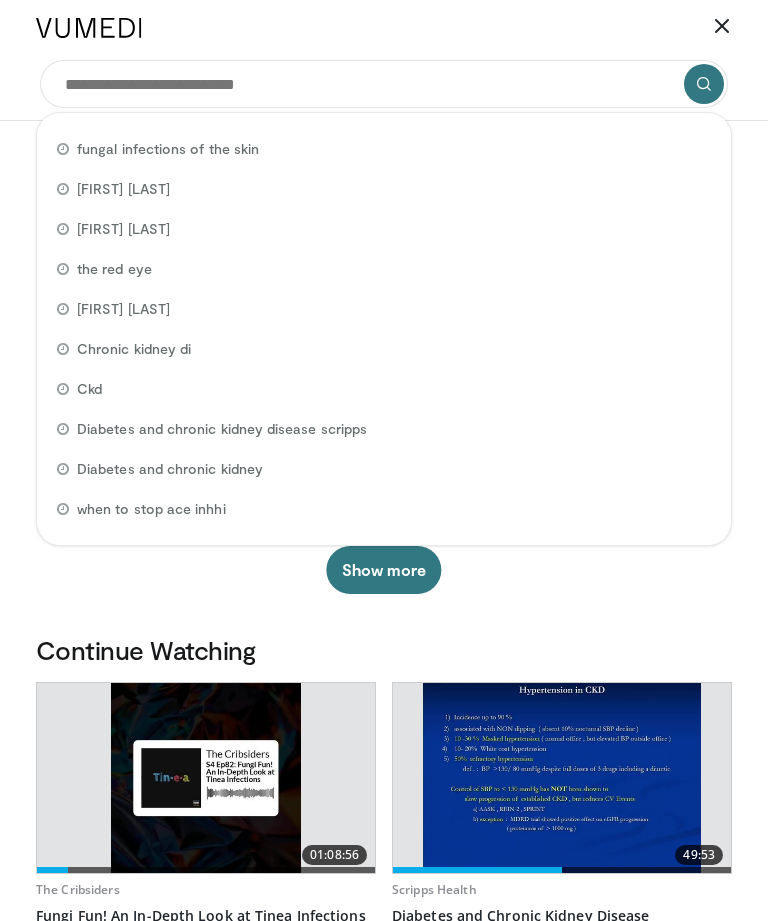 click on "fungal infections of the skin" at bounding box center [168, 149] 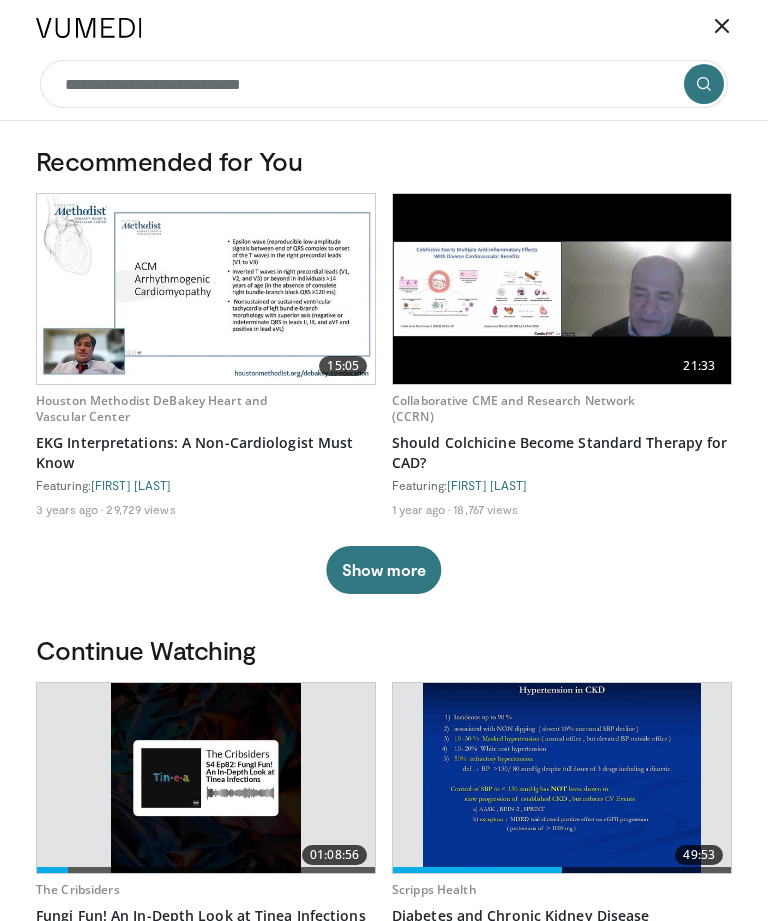 click at bounding box center (704, 84) 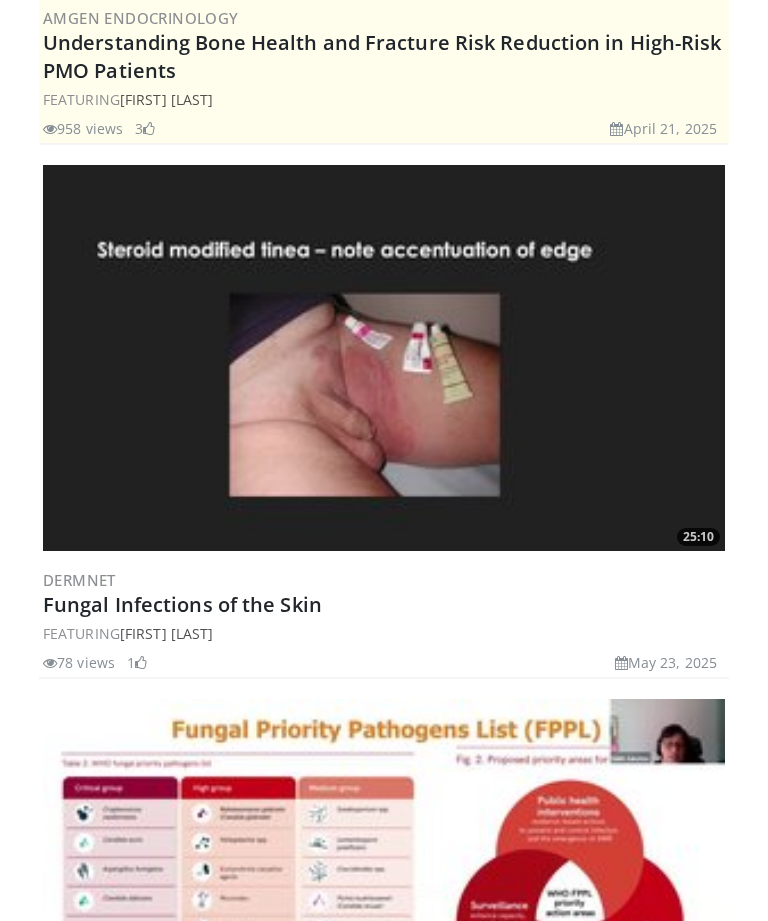 scroll, scrollTop: 1091, scrollLeft: 0, axis: vertical 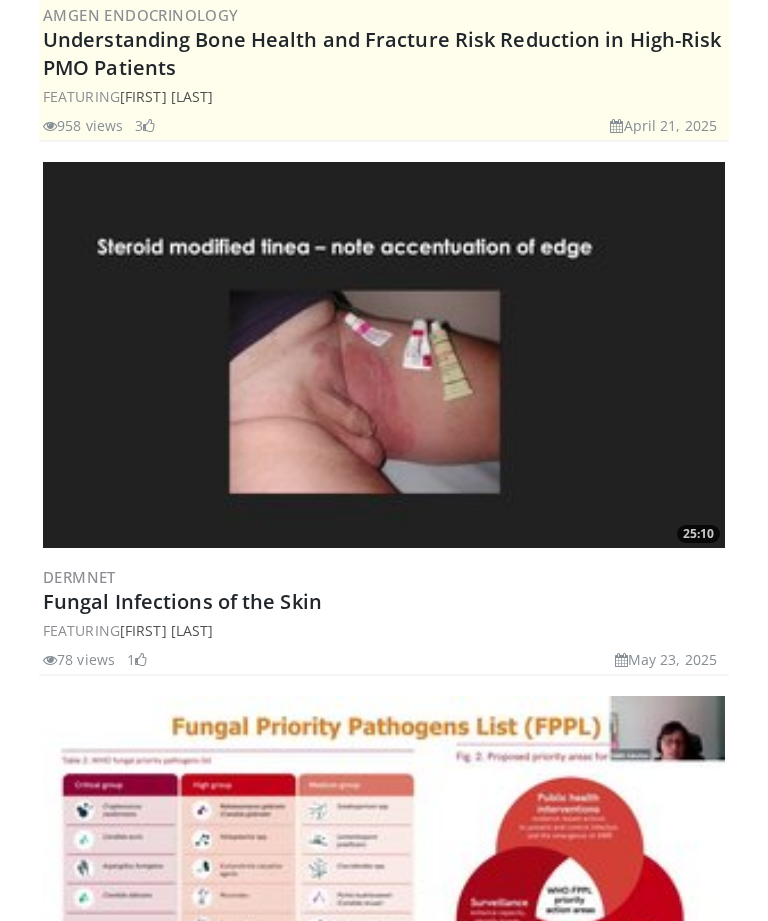 click at bounding box center (384, 356) 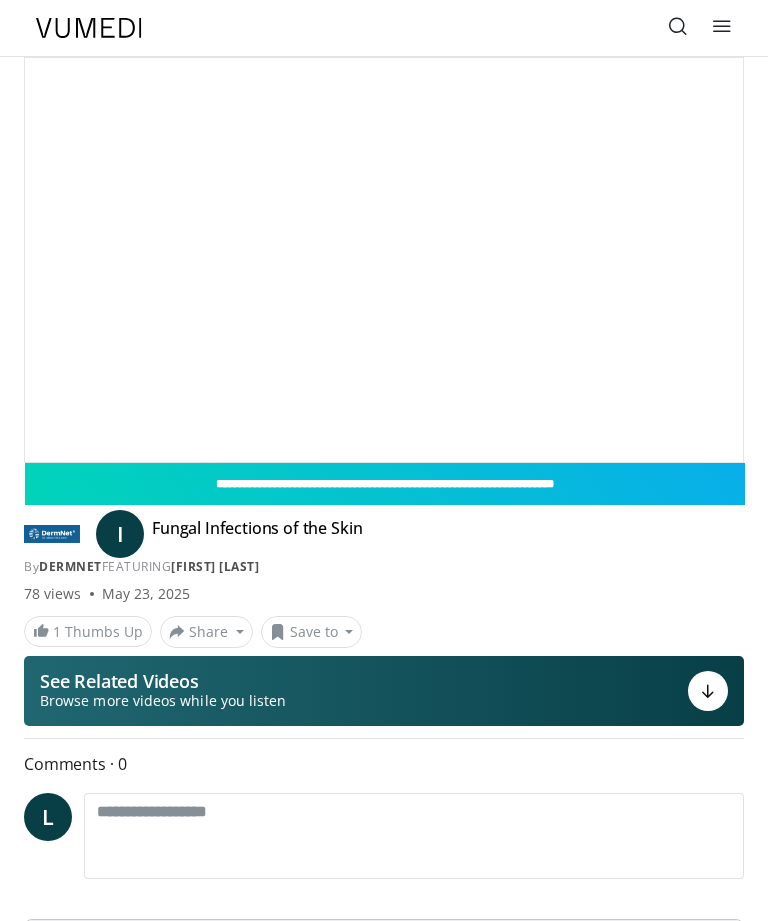 scroll, scrollTop: 0, scrollLeft: 0, axis: both 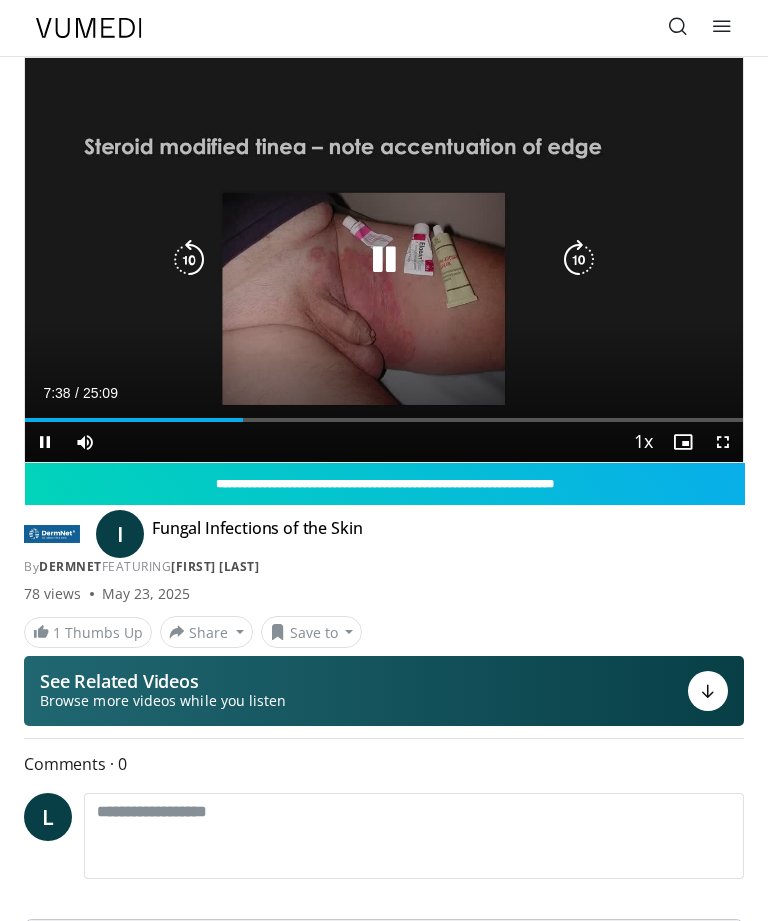 click on "10 seconds
Tap to unmute" at bounding box center (384, 260) 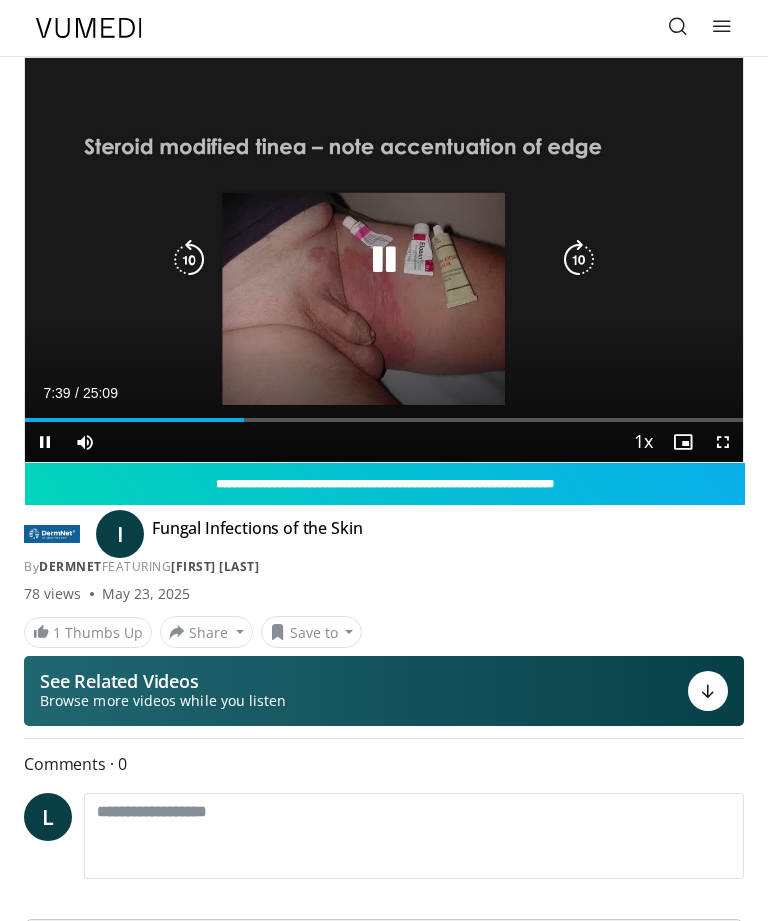 click on "10 seconds
Tap to unmute" at bounding box center [384, 260] 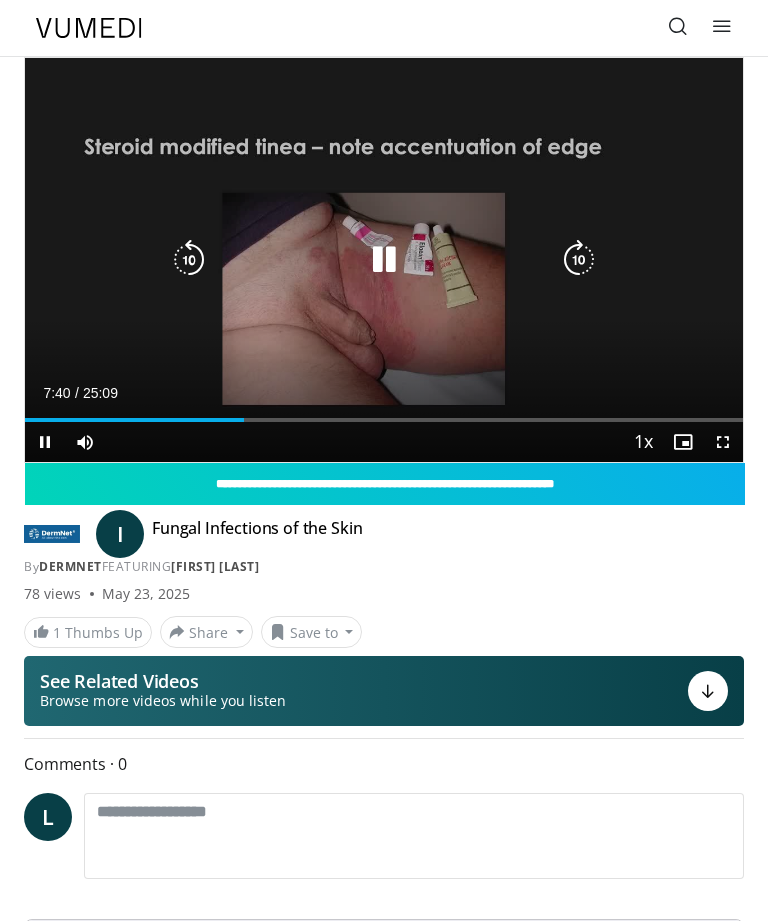 click at bounding box center [384, 260] 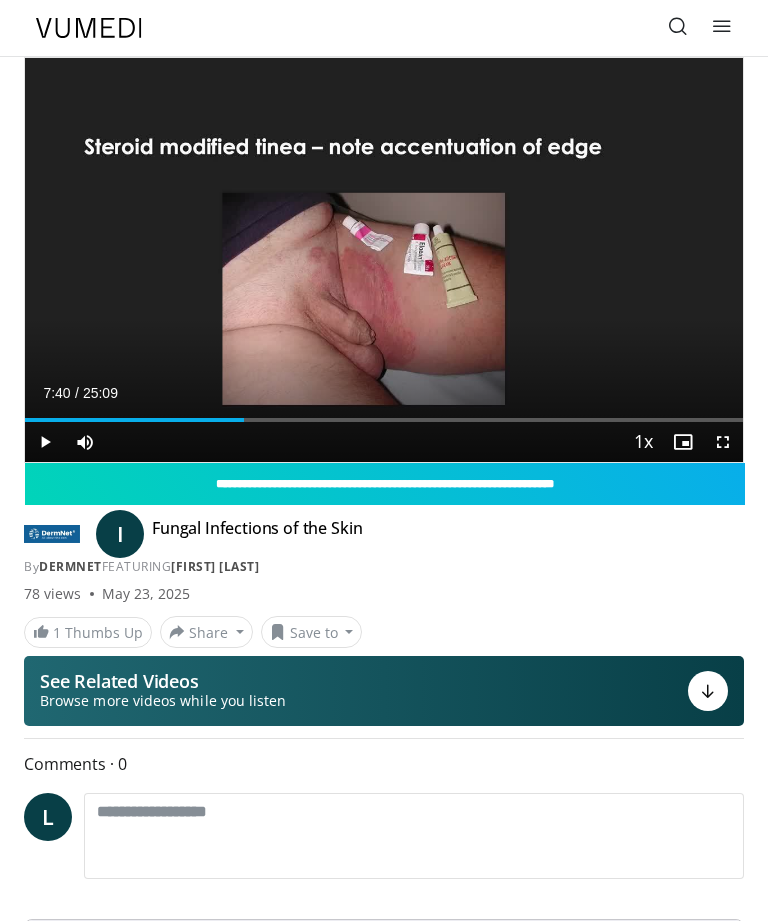 click at bounding box center (45, 442) 